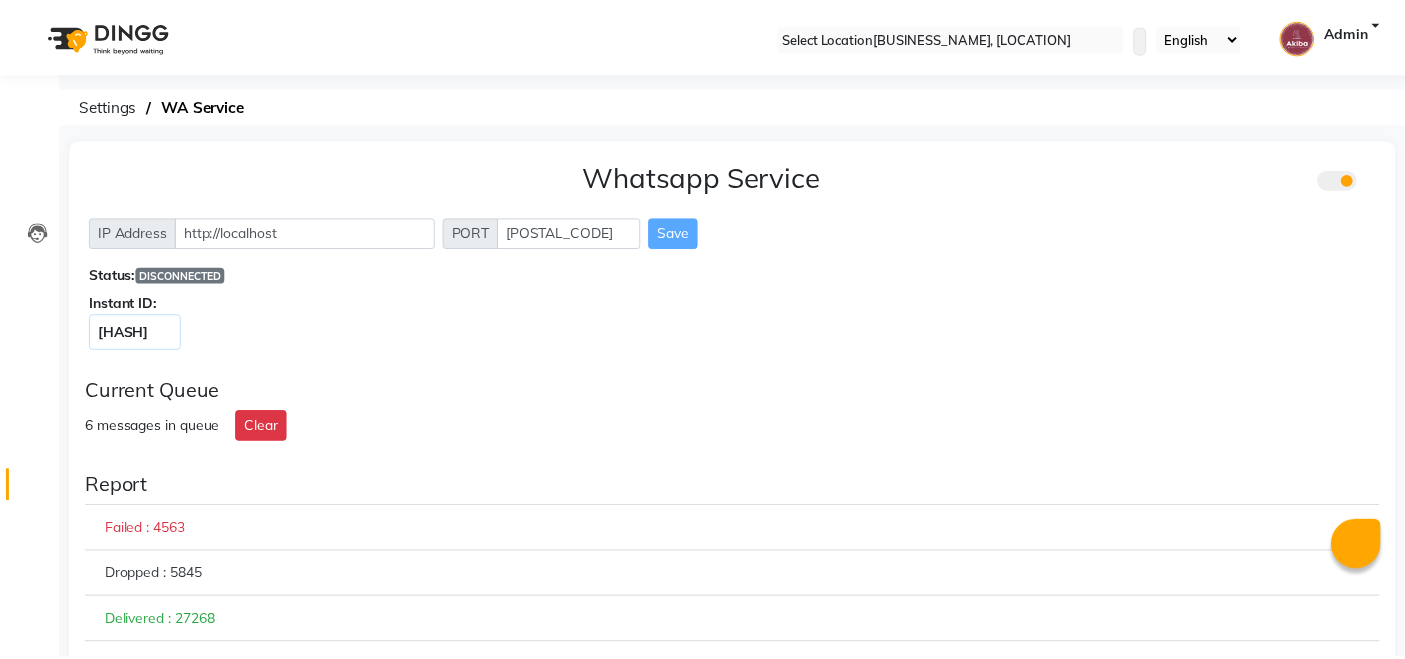 scroll, scrollTop: 0, scrollLeft: 0, axis: both 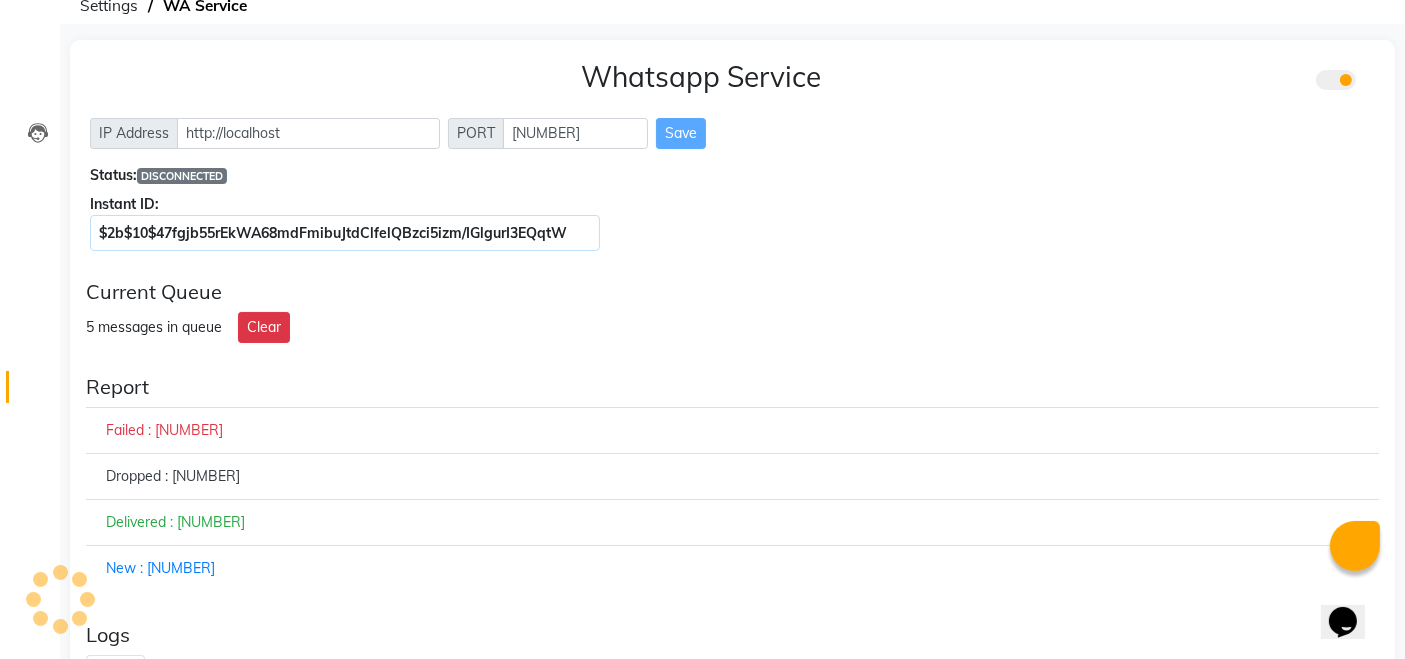 click on "Whatsapp Service  IP Address http://localhost PORT 4001 Save Status:  DISCONNECTED Instant ID: $2b$10$47fgjb55rEkWA68mdFmibuJtdClfelQBzci5izm/IGlgurI3EQqtW" at bounding box center [732, 152] 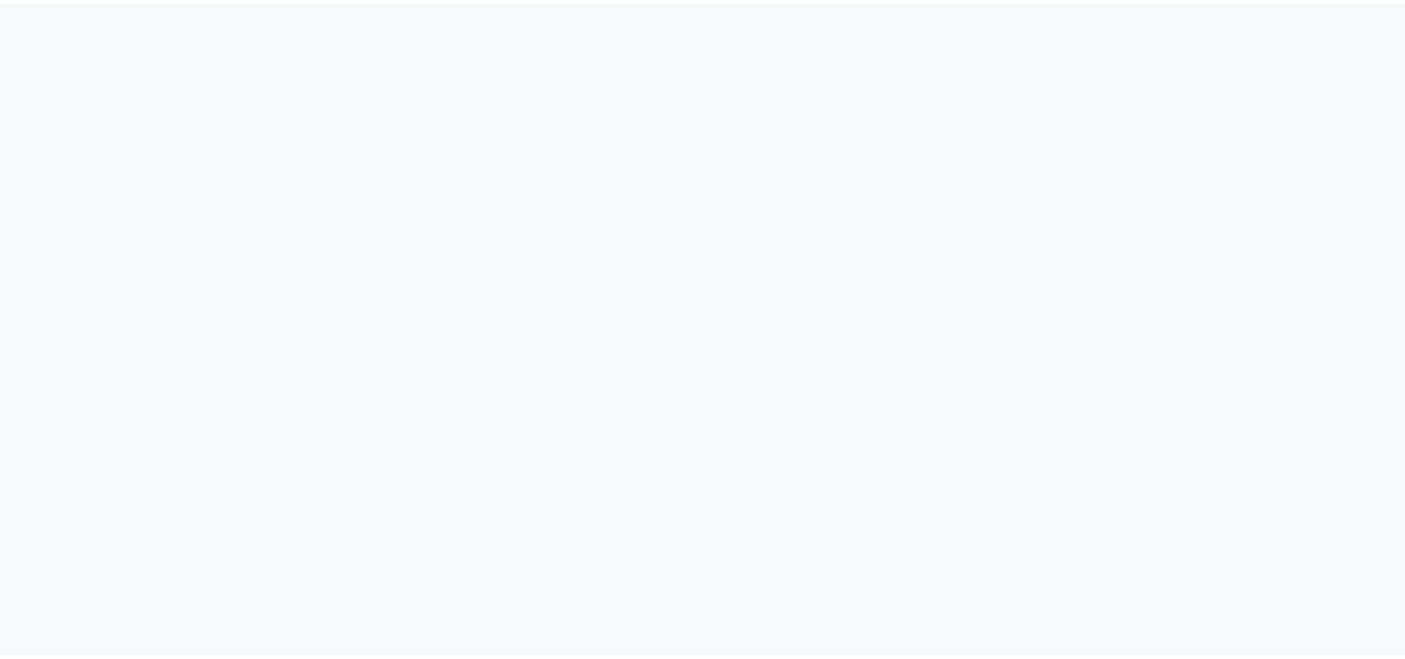 scroll, scrollTop: 0, scrollLeft: 0, axis: both 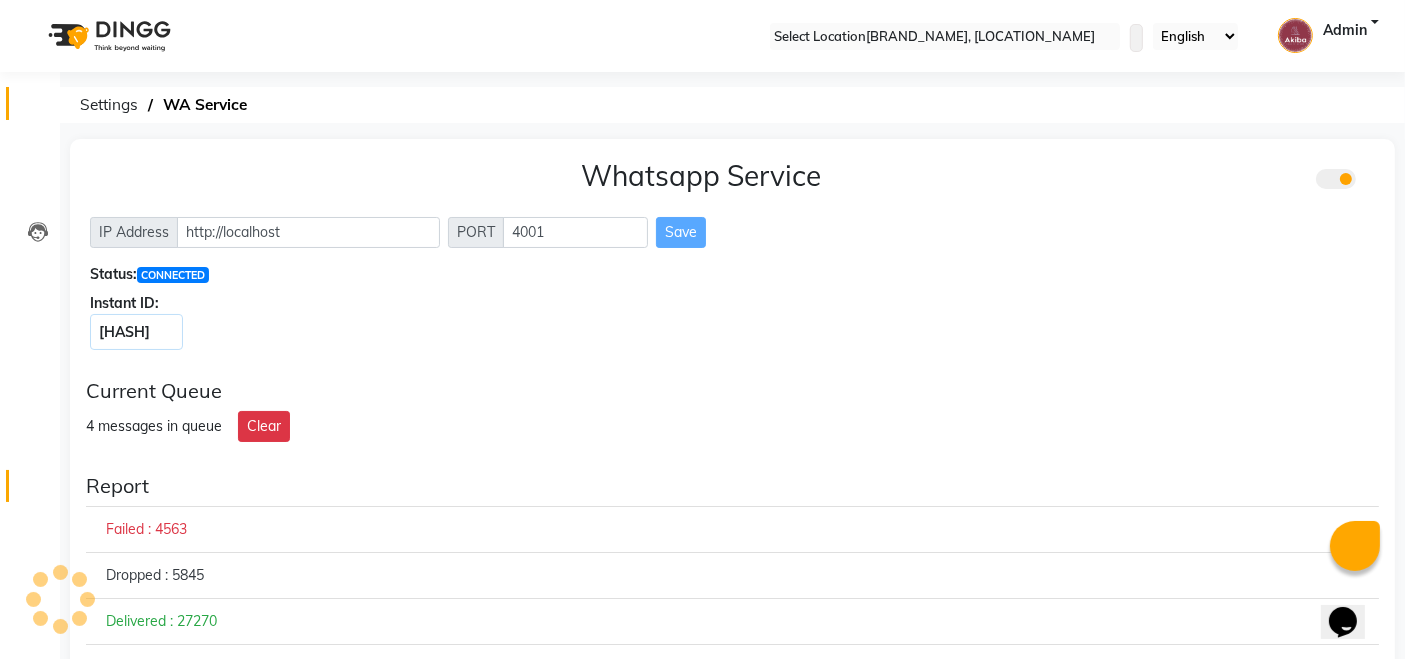 click at bounding box center (38, 108) 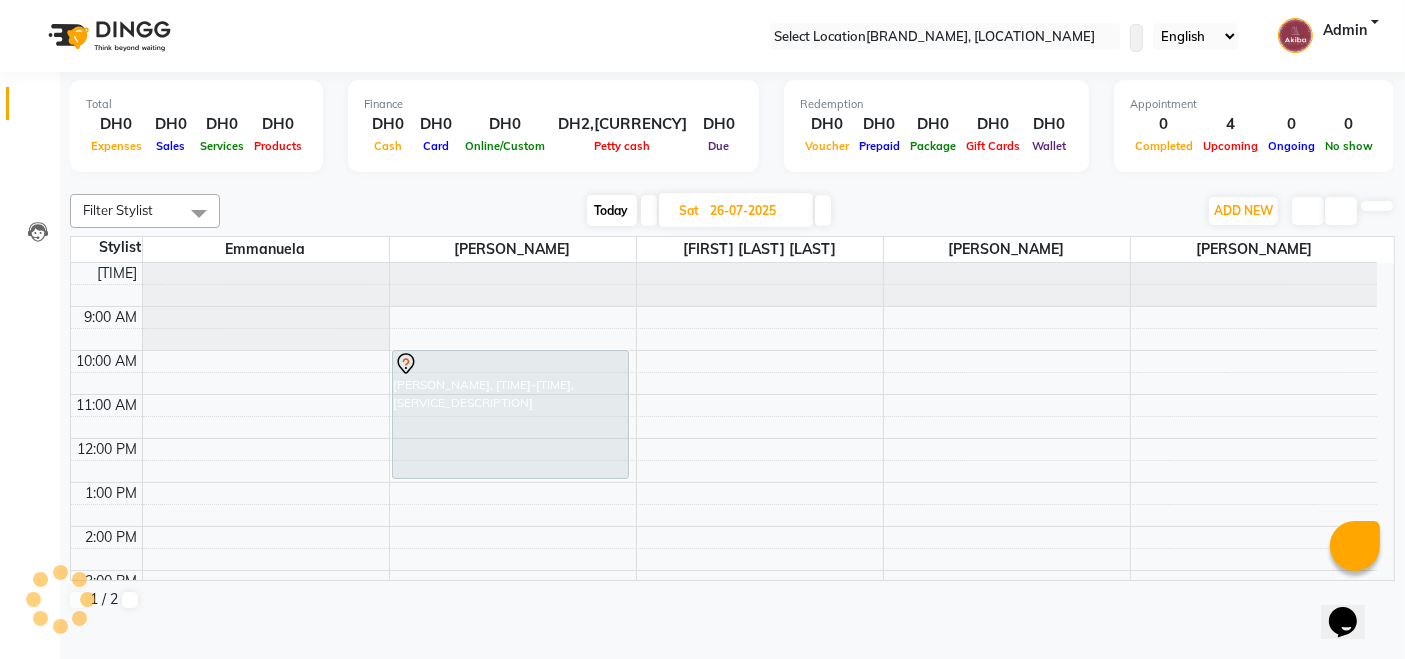 scroll, scrollTop: 0, scrollLeft: 0, axis: both 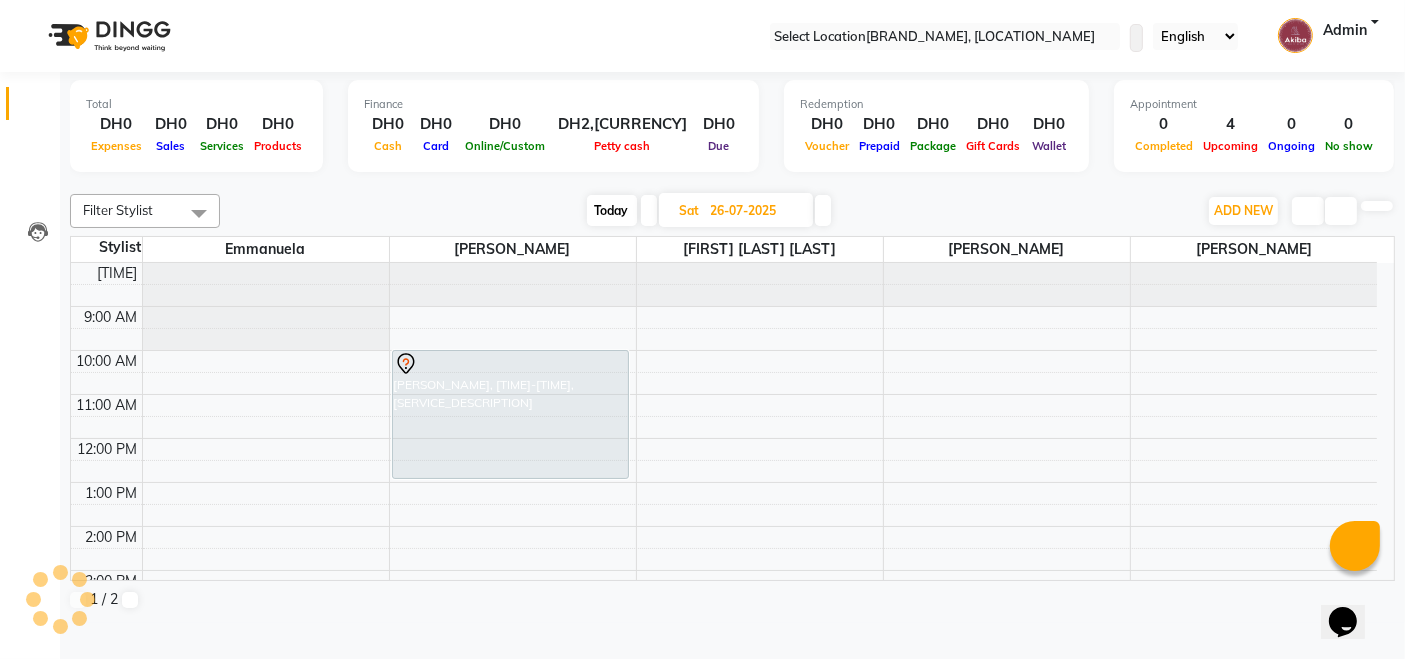 click on "26-07-2025" at bounding box center (755, 211) 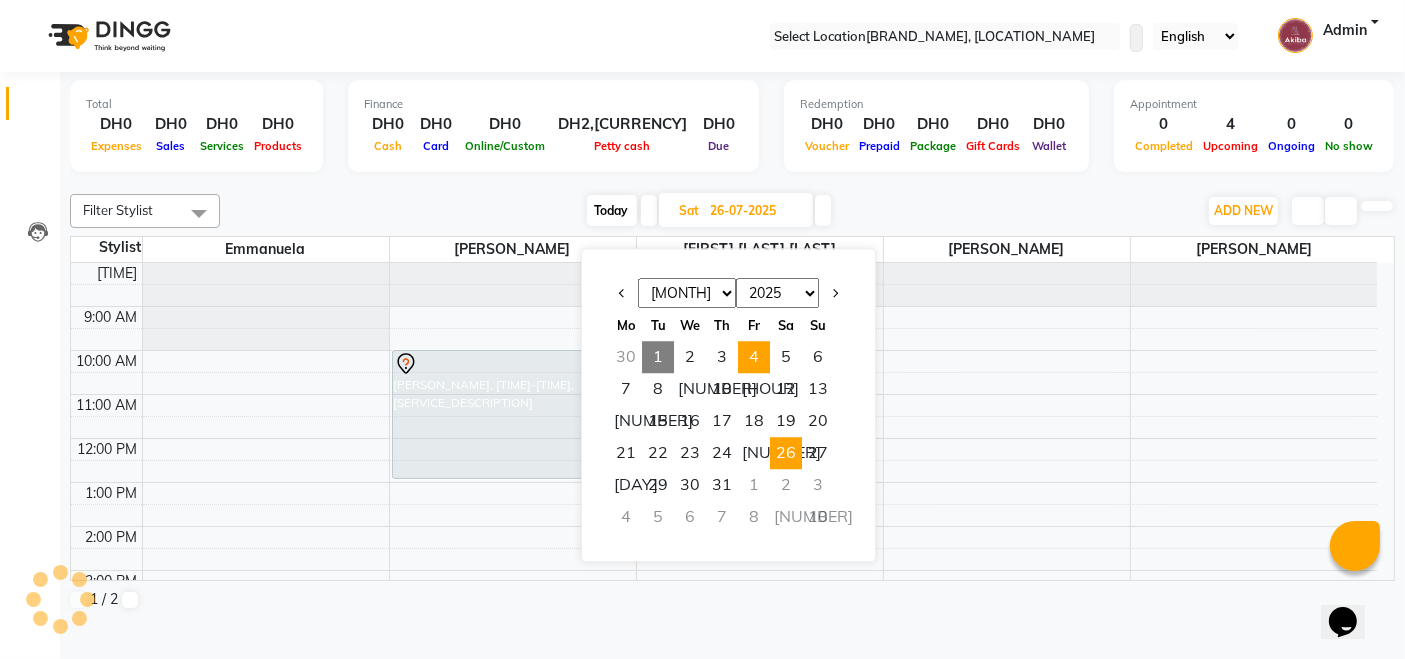 click on "4" at bounding box center [754, 357] 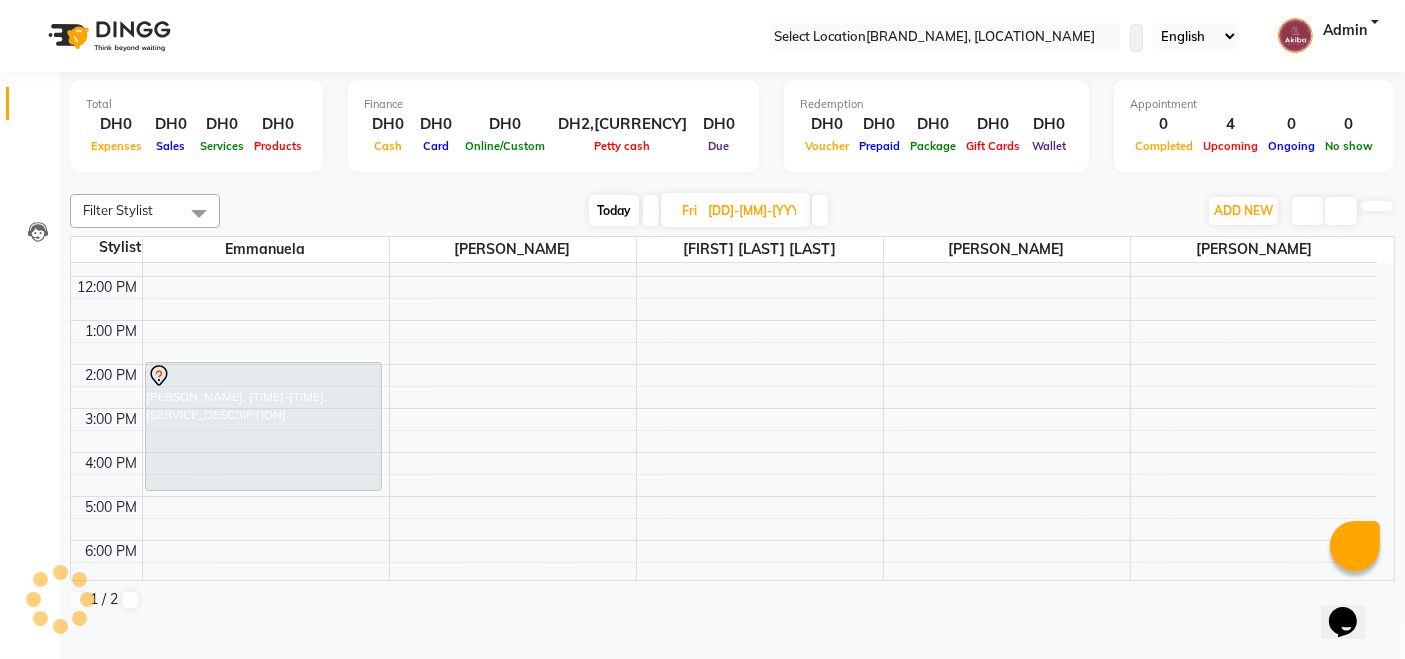 scroll, scrollTop: 168, scrollLeft: 0, axis: vertical 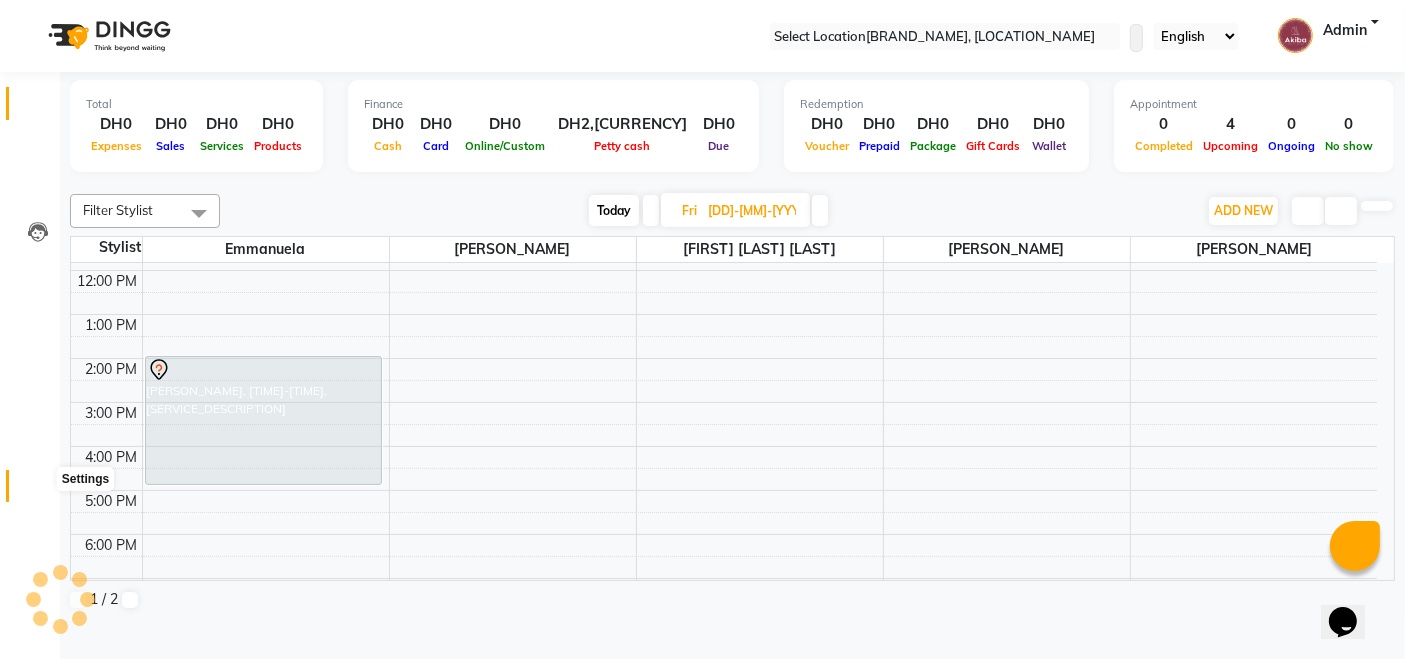click at bounding box center (38, 491) 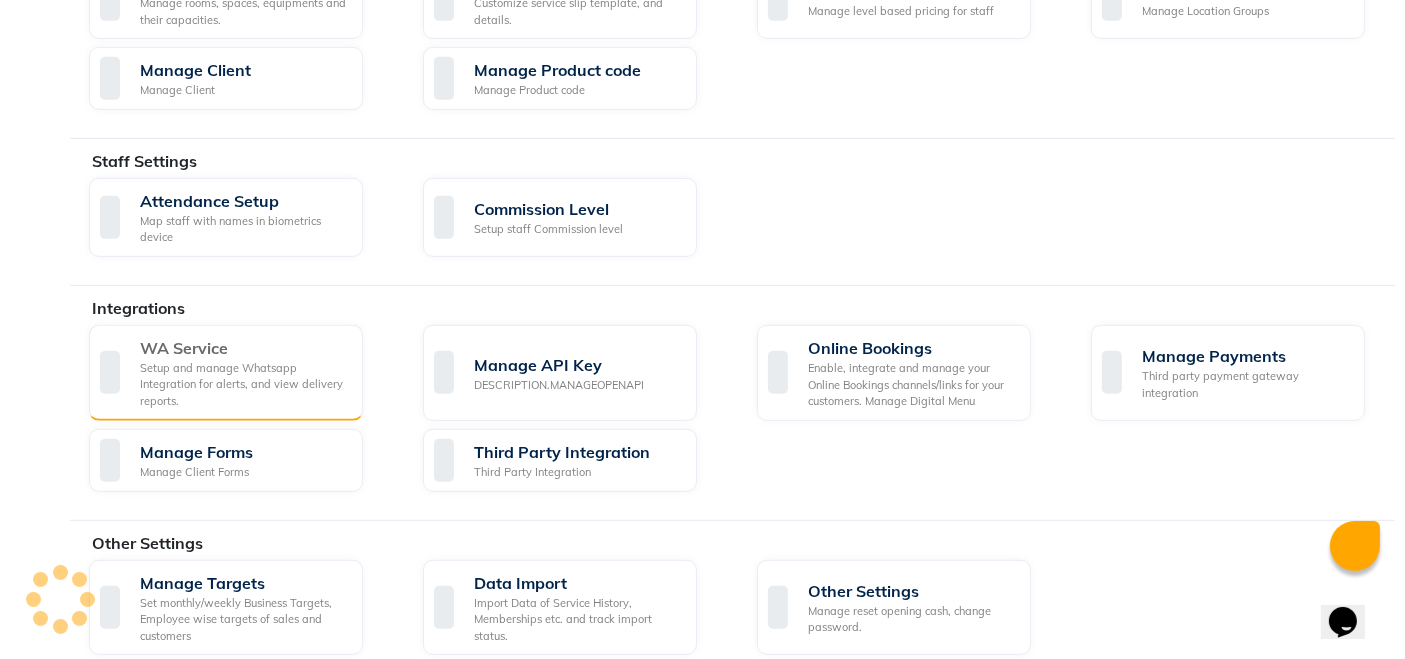 scroll, scrollTop: 964, scrollLeft: 0, axis: vertical 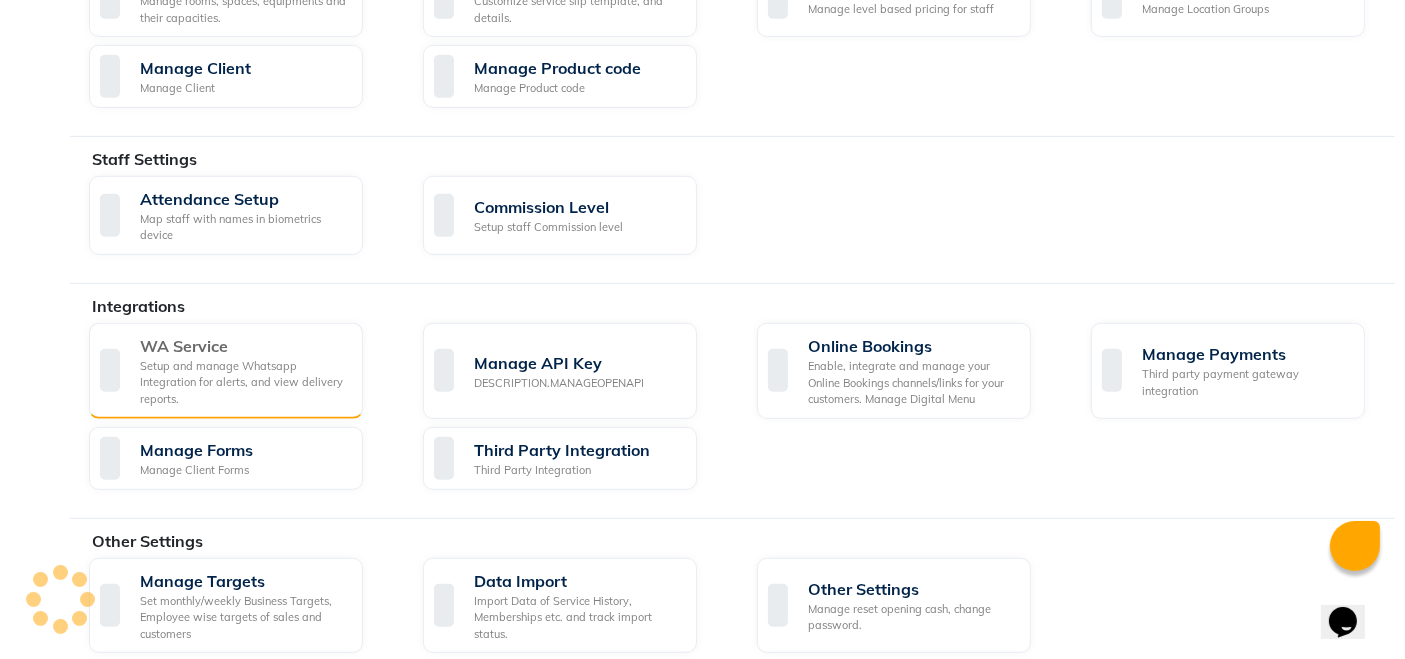 click on "Setup and manage Whatsapp Integration for alerts, and view delivery reports." at bounding box center (243, 383) 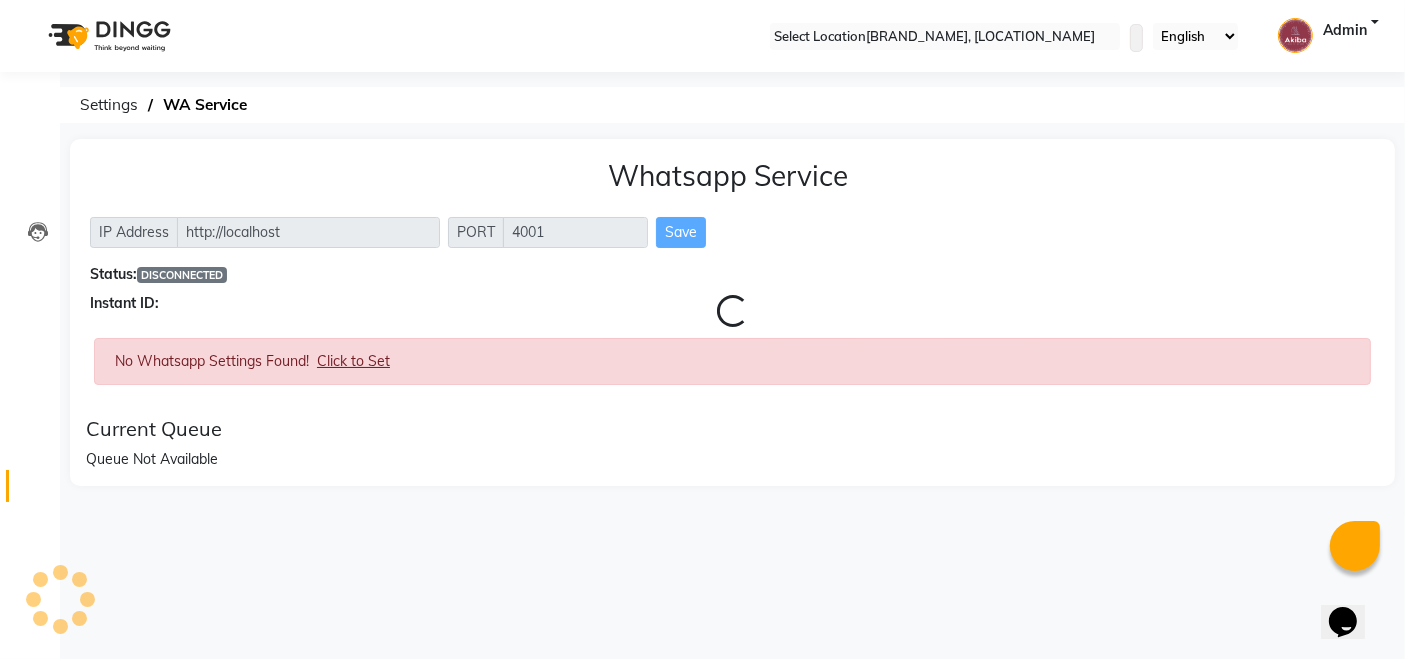 scroll, scrollTop: 0, scrollLeft: 0, axis: both 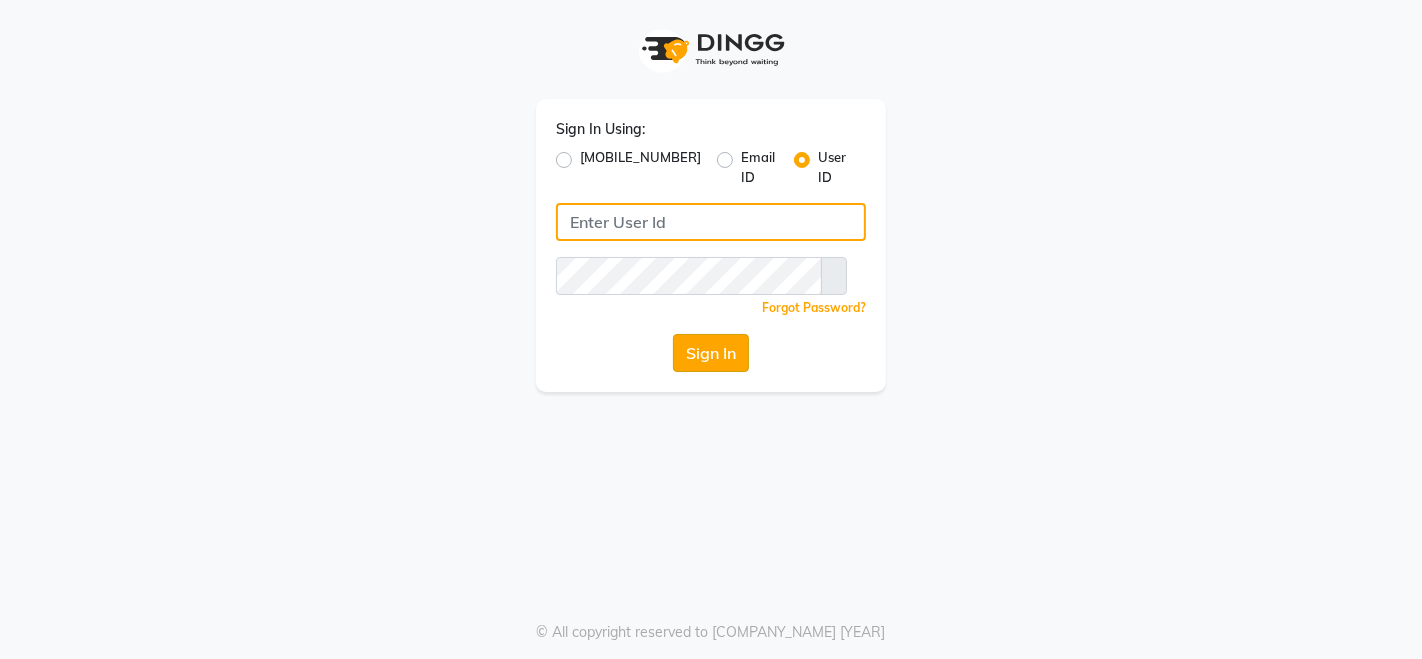 type on "akibasalon" 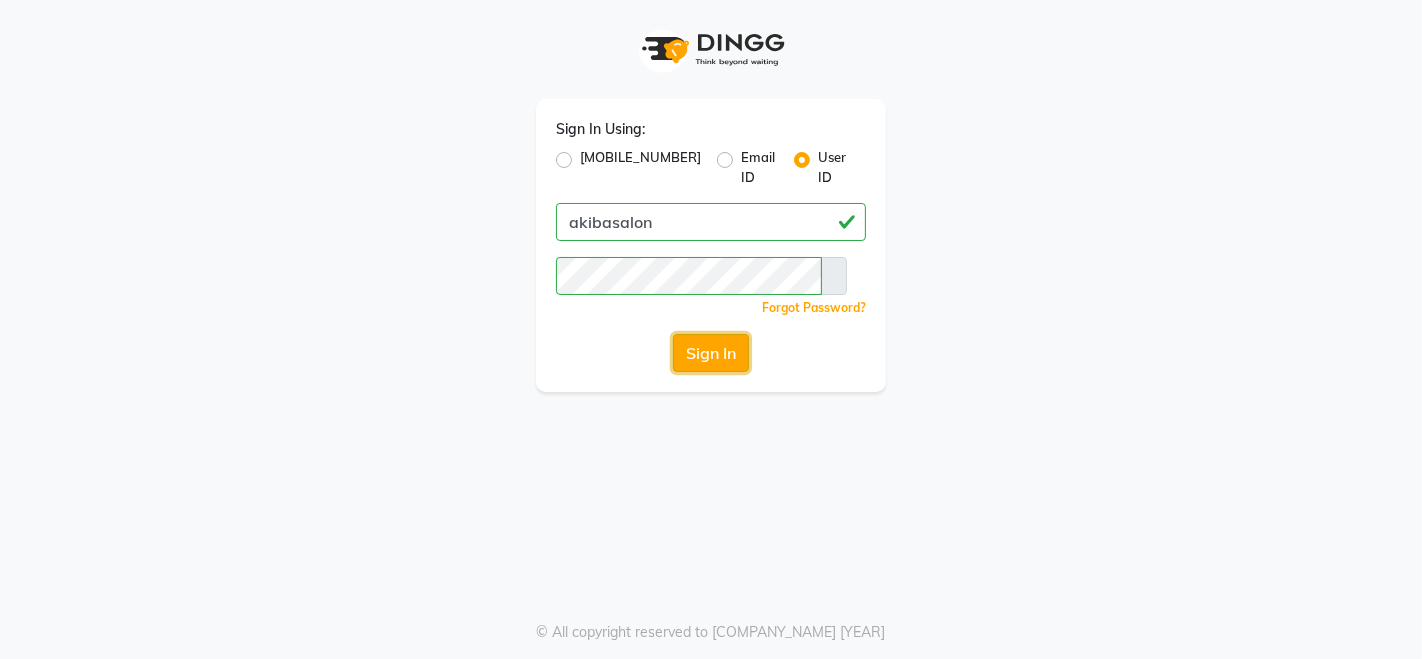 click on "Sign In" at bounding box center [711, 353] 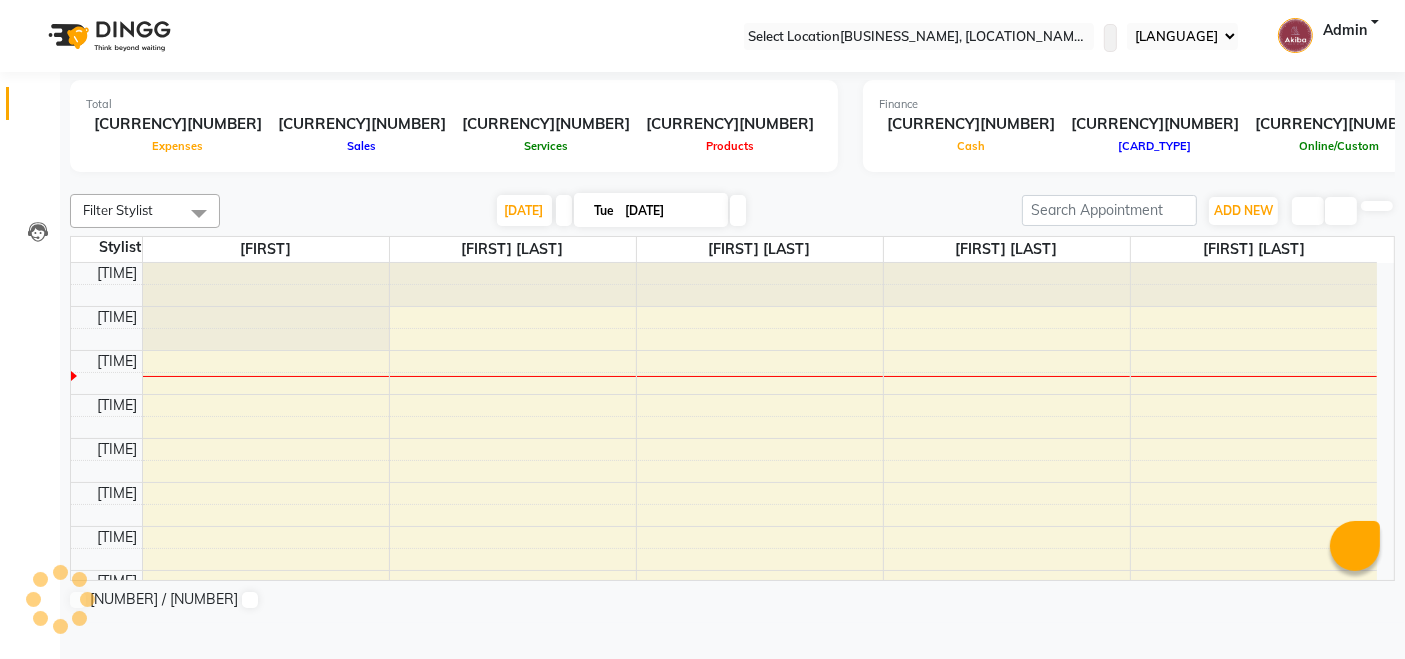 scroll, scrollTop: 0, scrollLeft: 0, axis: both 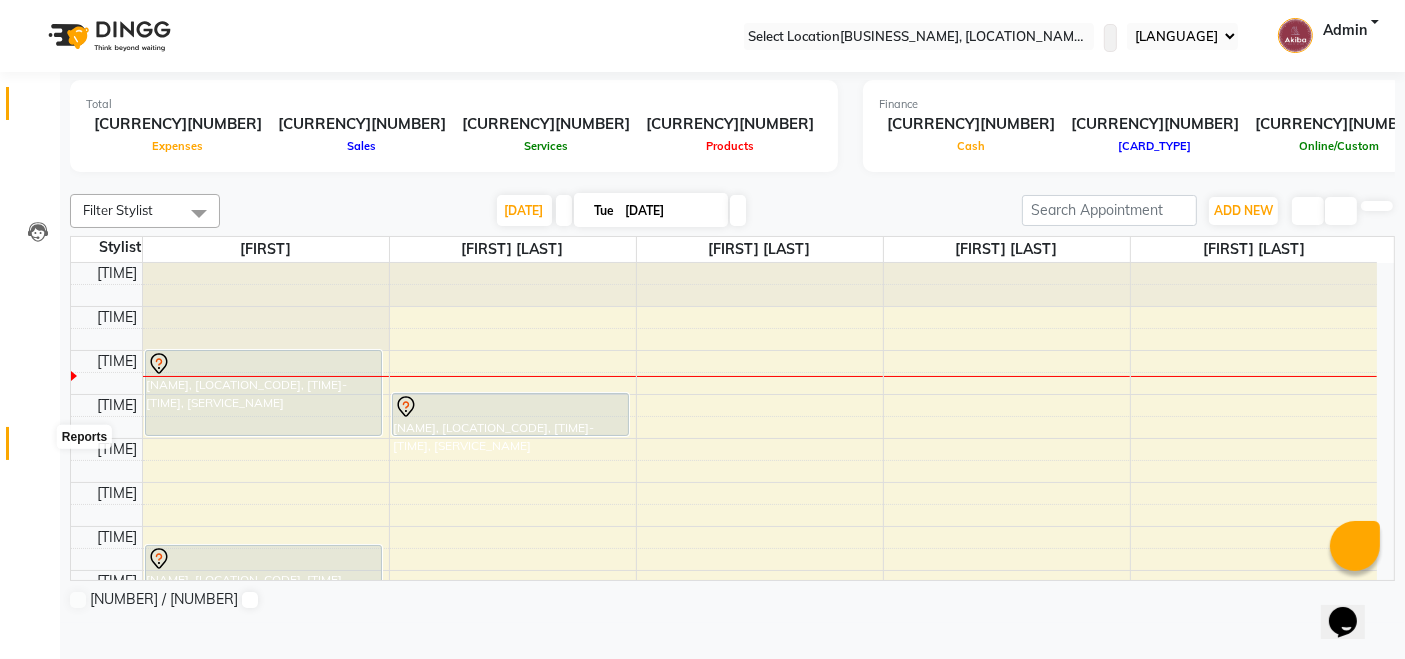 click at bounding box center (38, 448) 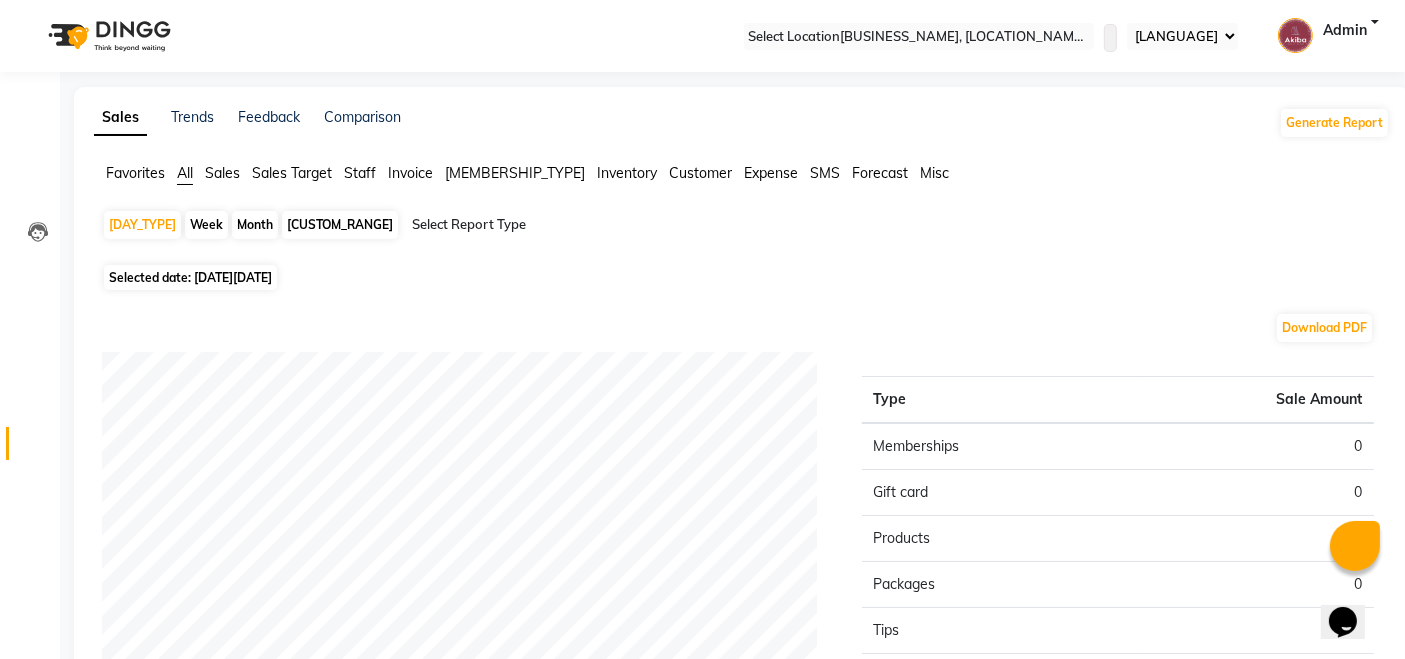 click on "Sales Target" at bounding box center (135, 173) 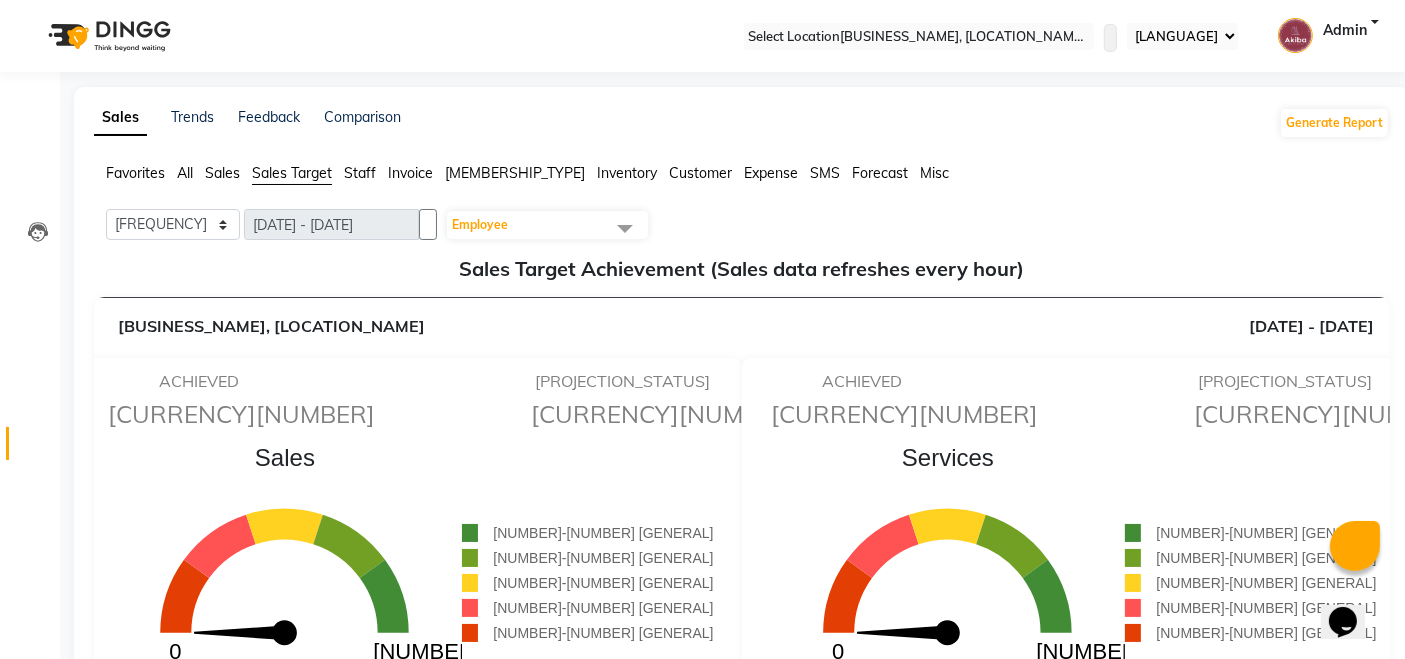 click on "Employee" at bounding box center (547, 225) 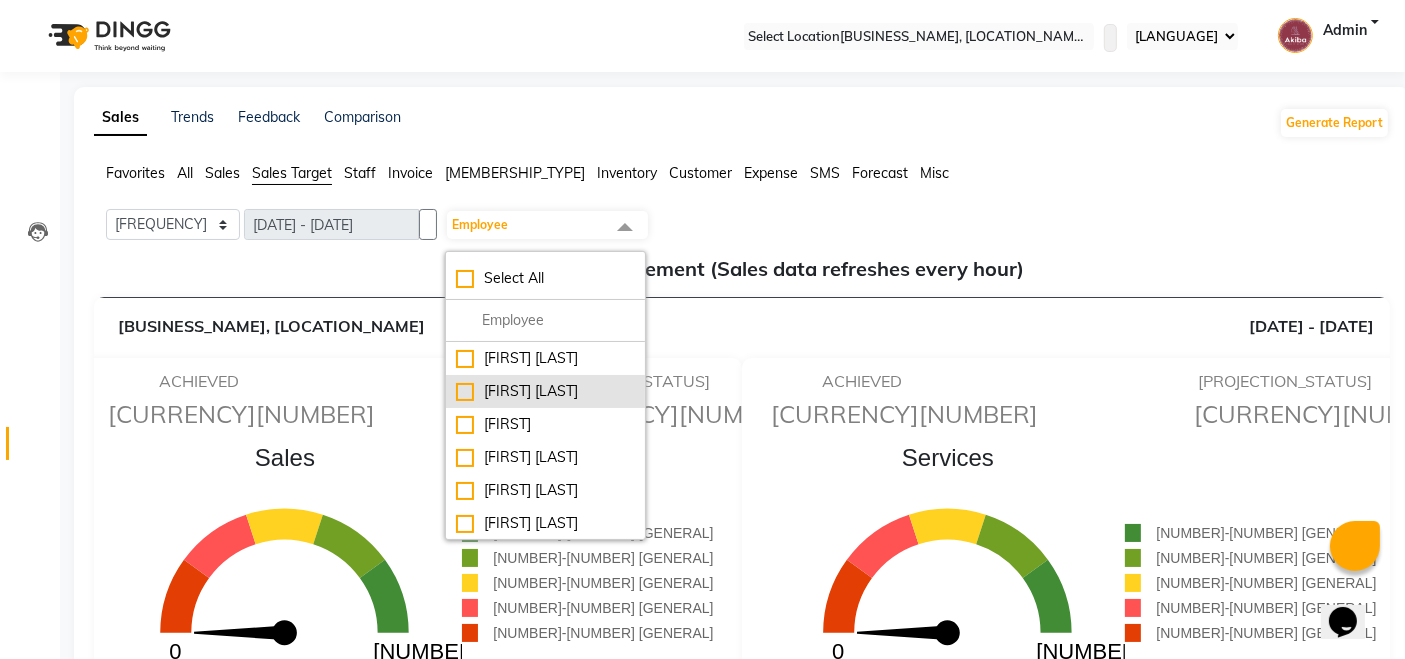 click on "[FIRST] [LAST]" at bounding box center [545, 358] 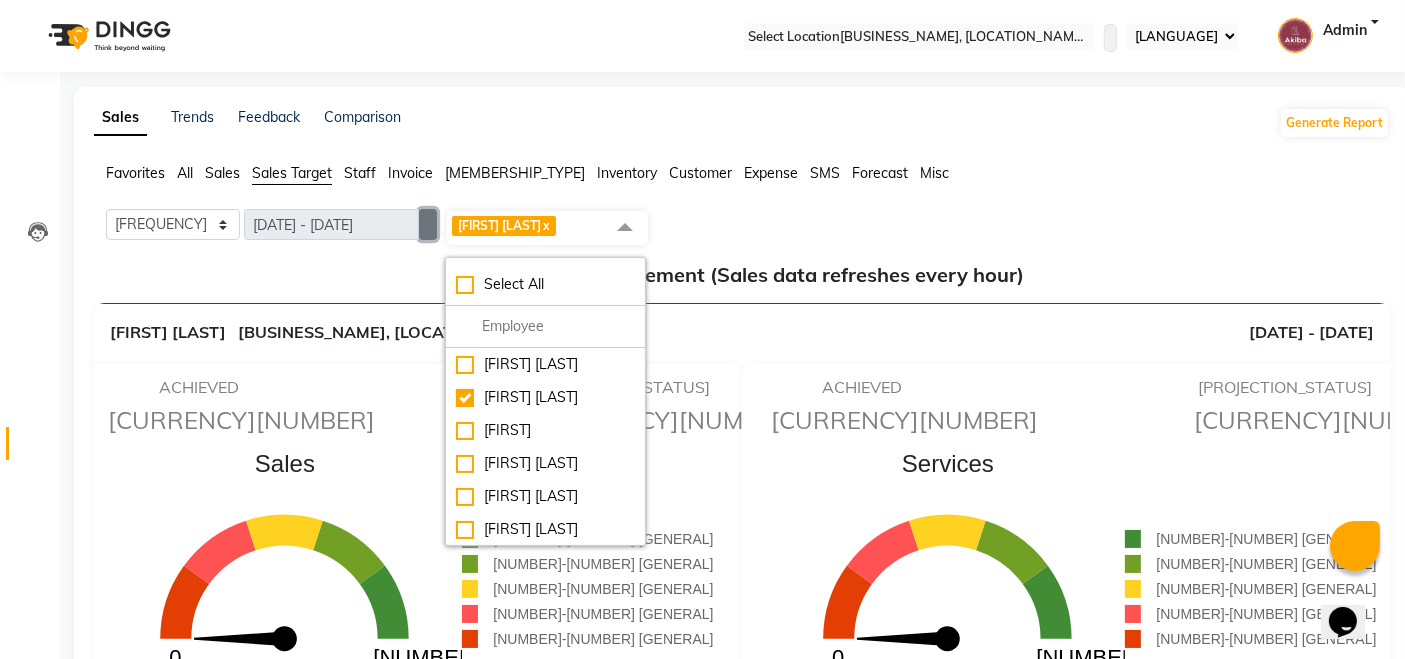 click at bounding box center (428, 225) 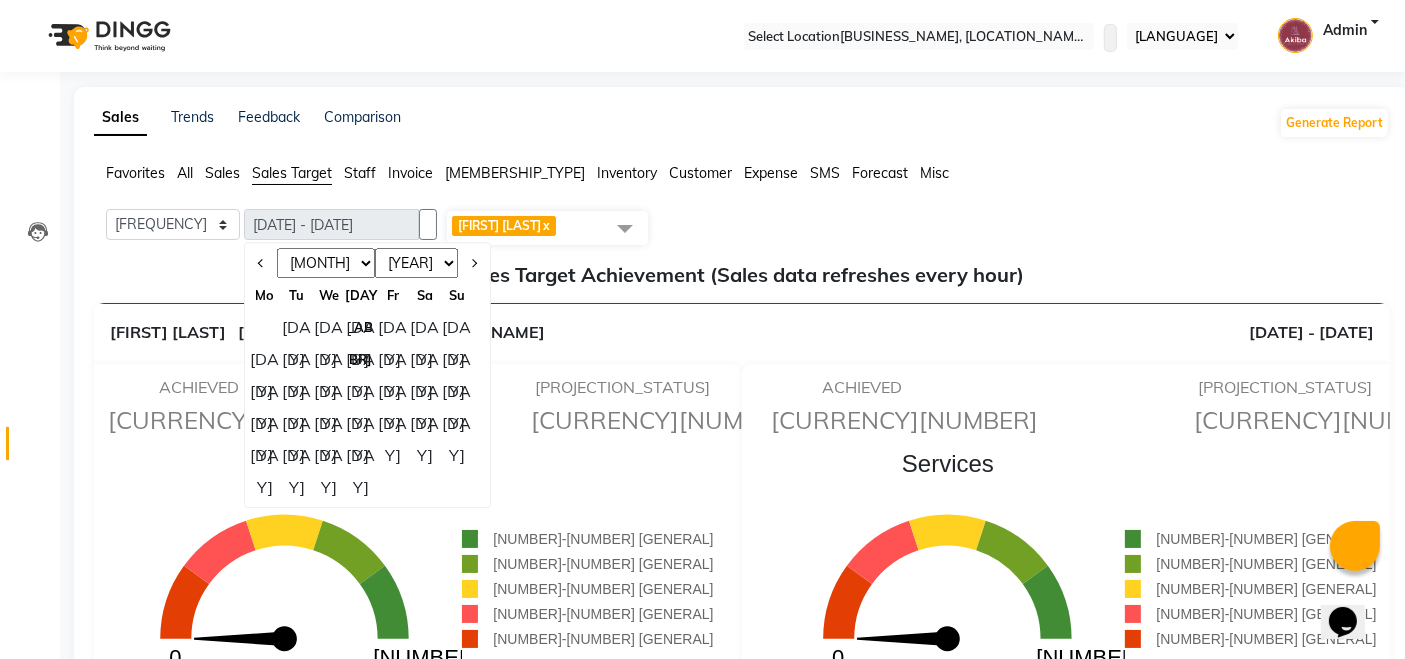 click on "[MONTH] [MONTH] [MONTH] [MONTH] [MONTH] [MONTH] [MONTH] [MONTH] [MONTH] [MONTH] [MONTH] [MONTH]" at bounding box center (326, 263) 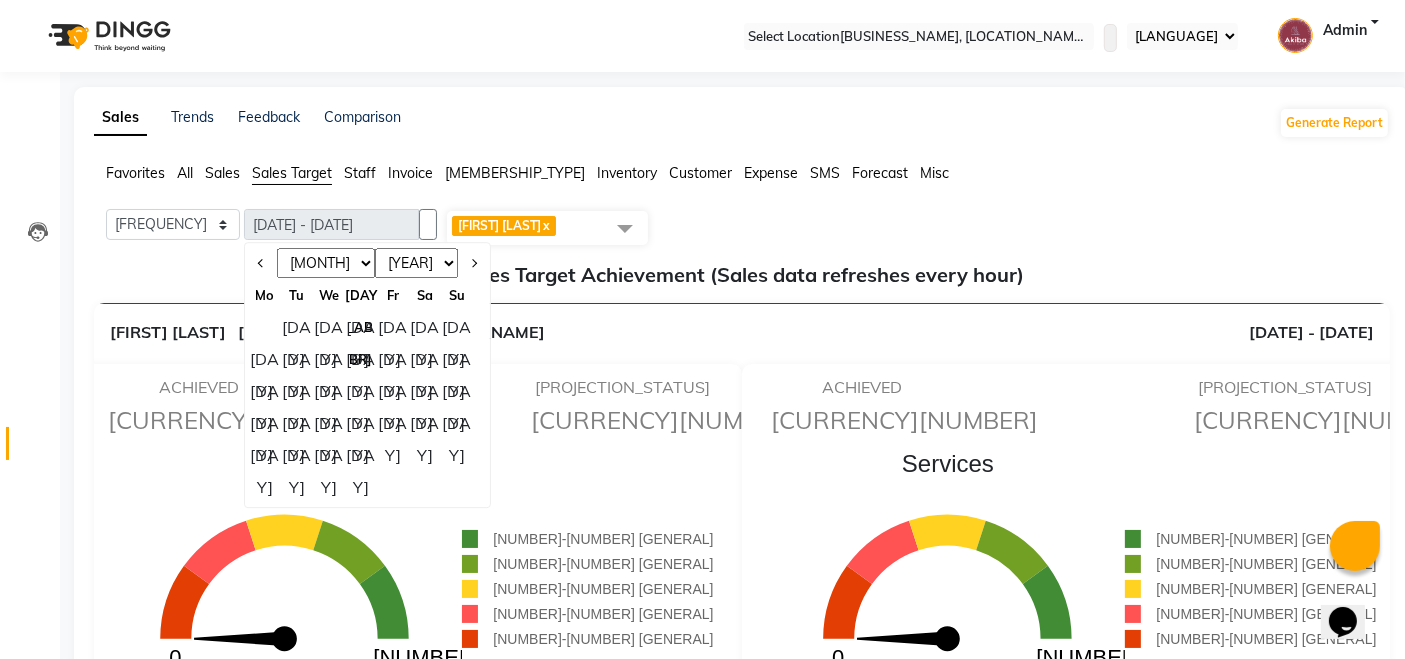 select on "[DAY]" 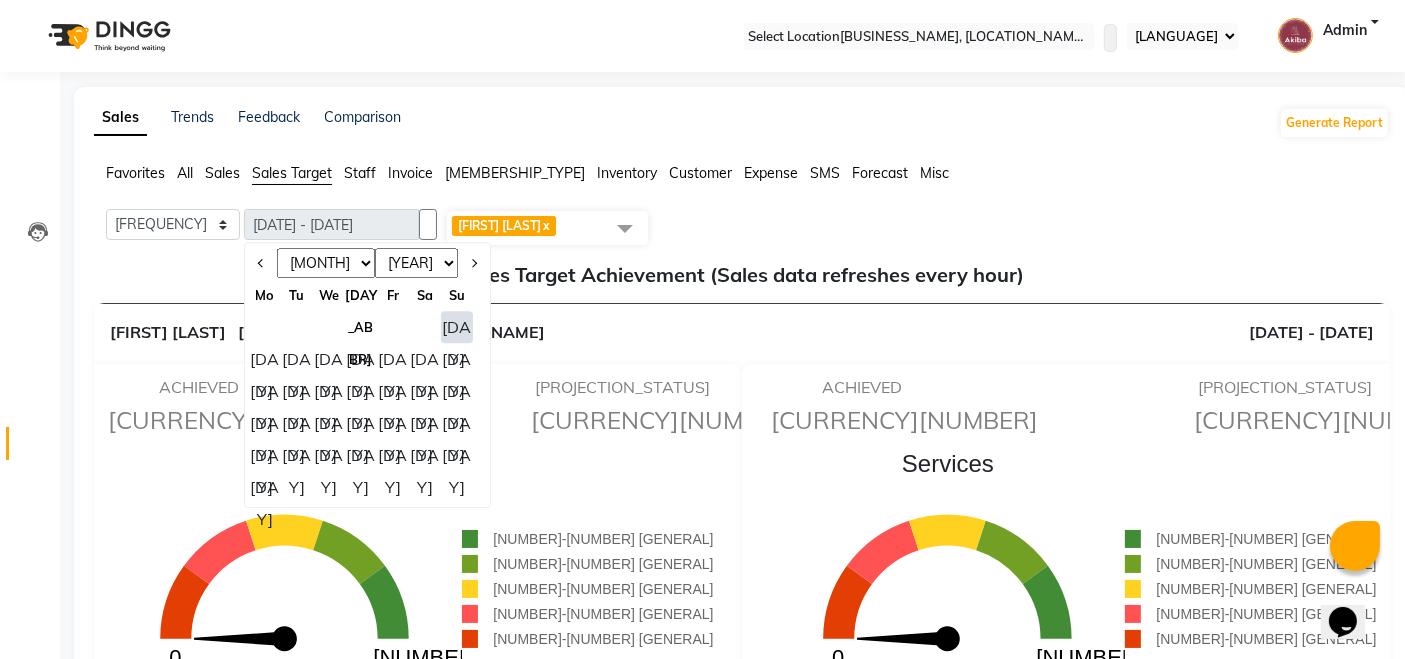 click on "[DAY]" at bounding box center [457, 327] 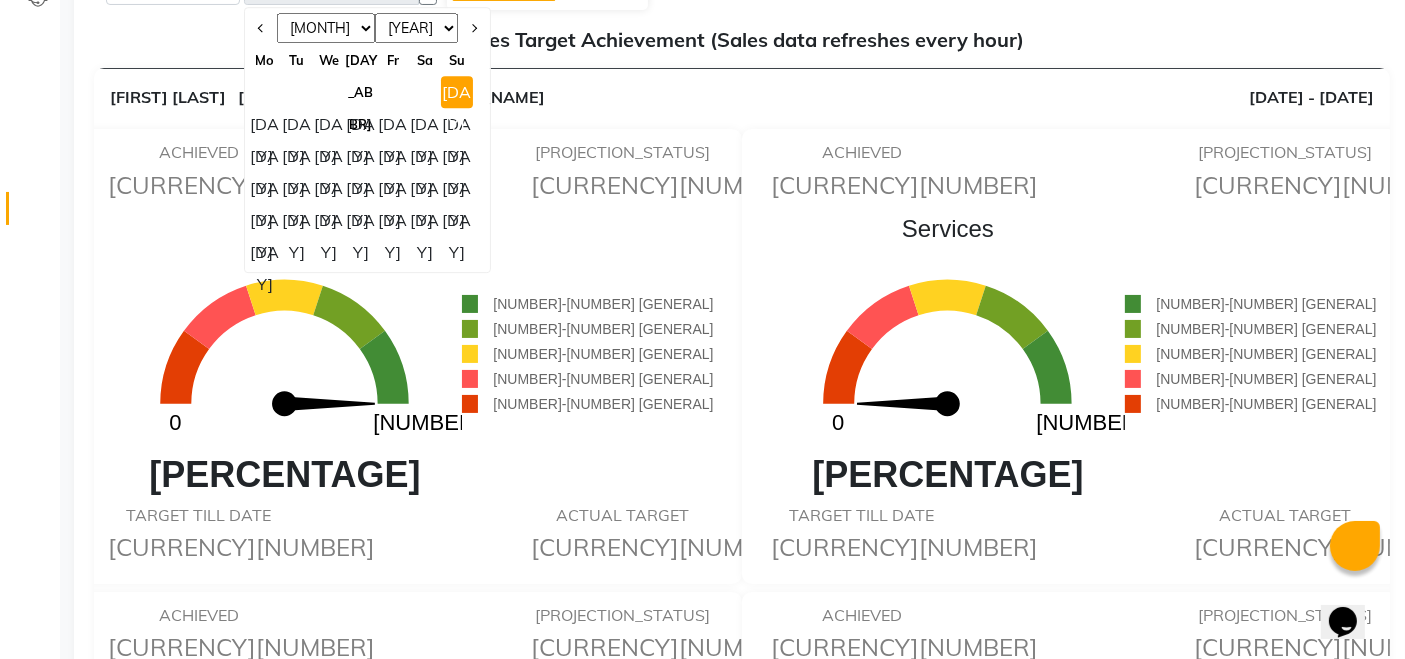 scroll, scrollTop: 233, scrollLeft: 0, axis: vertical 